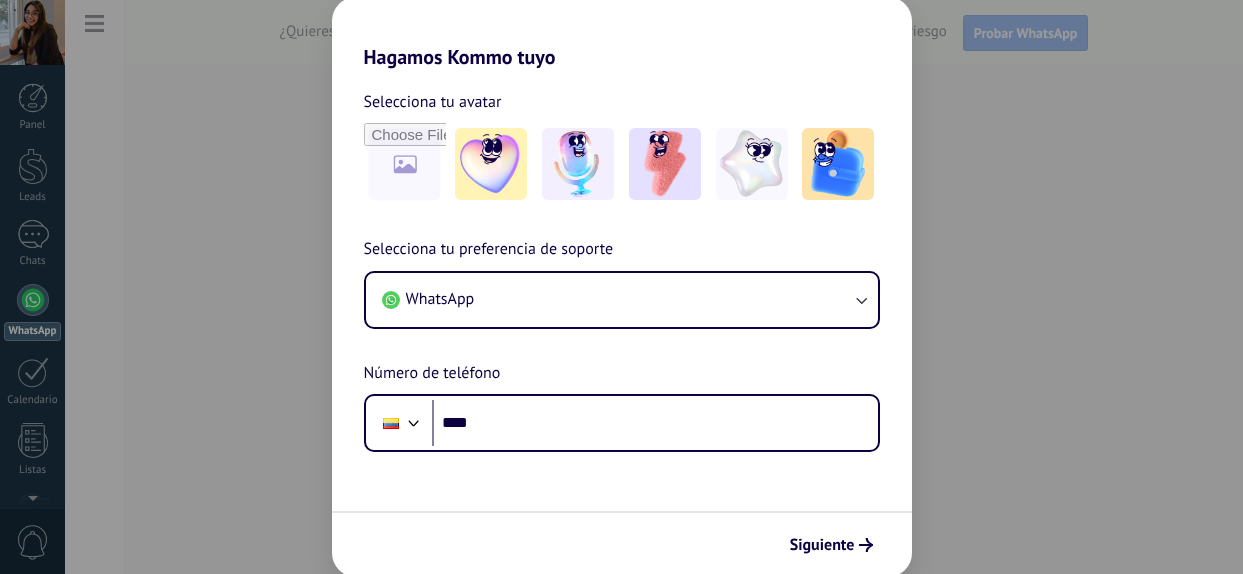 scroll, scrollTop: 0, scrollLeft: 0, axis: both 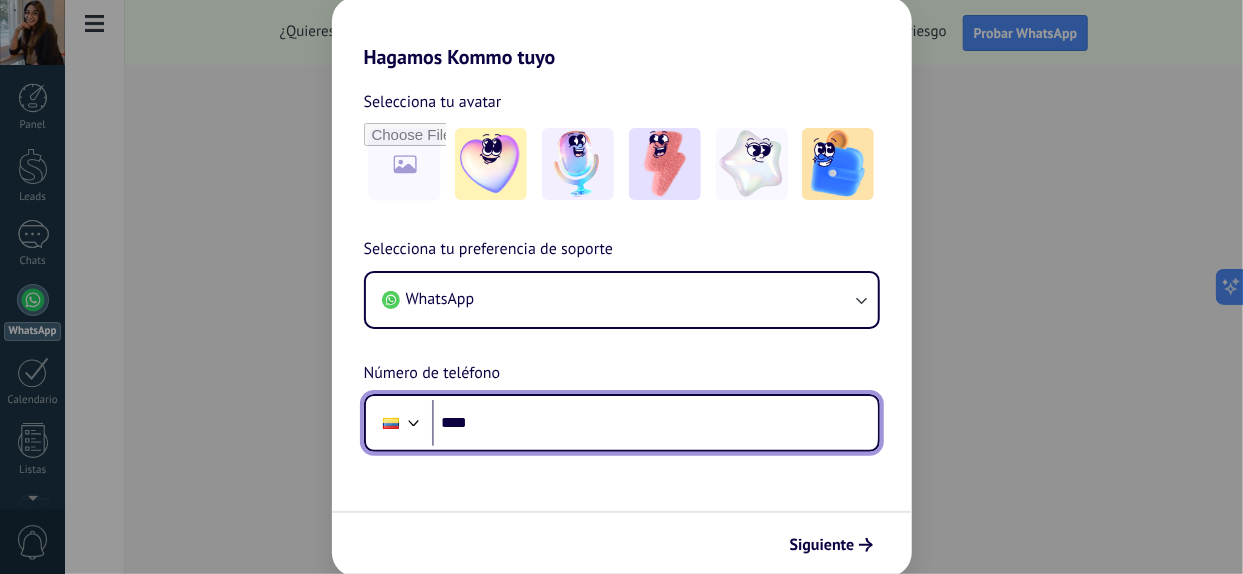 click on "****" at bounding box center (655, 423) 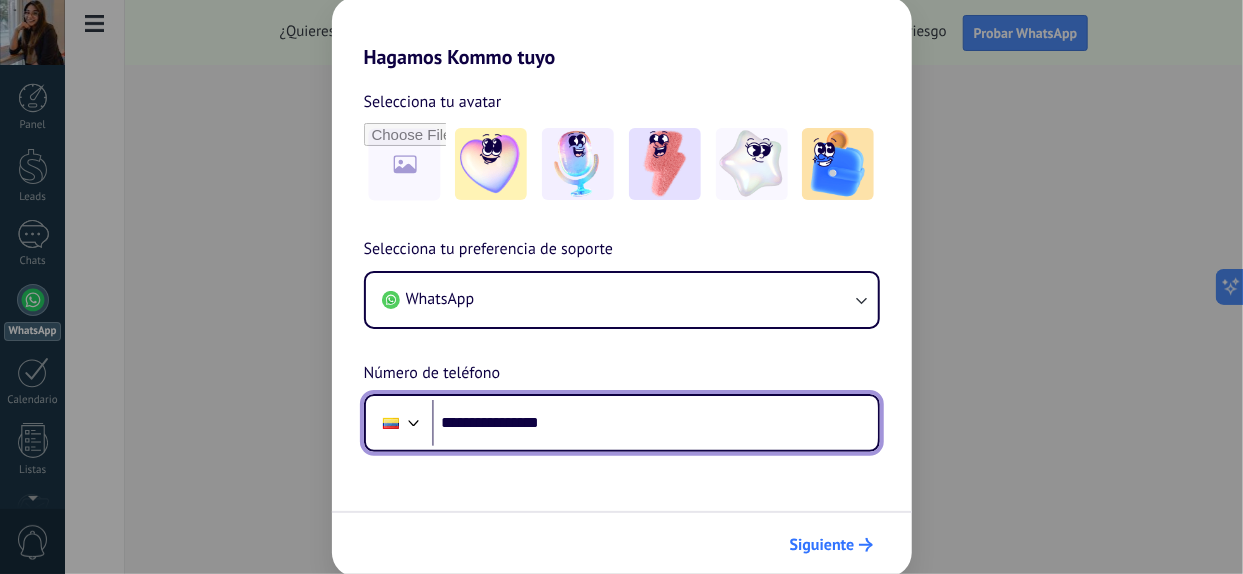 type on "**********" 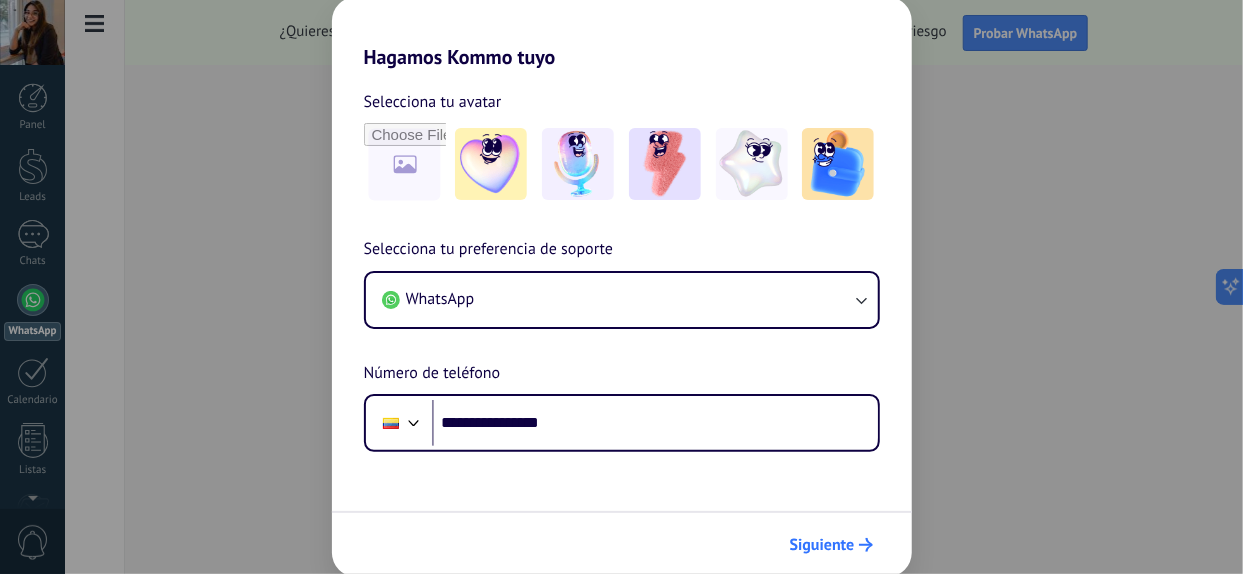 click on "Siguiente" at bounding box center (822, 545) 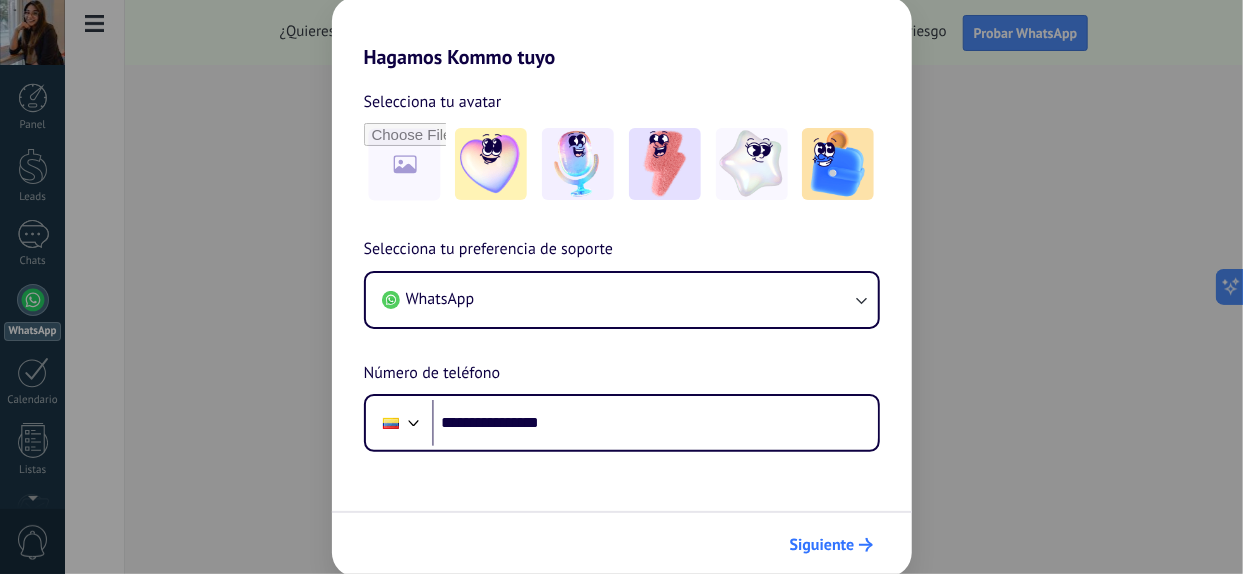 scroll, scrollTop: 0, scrollLeft: 0, axis: both 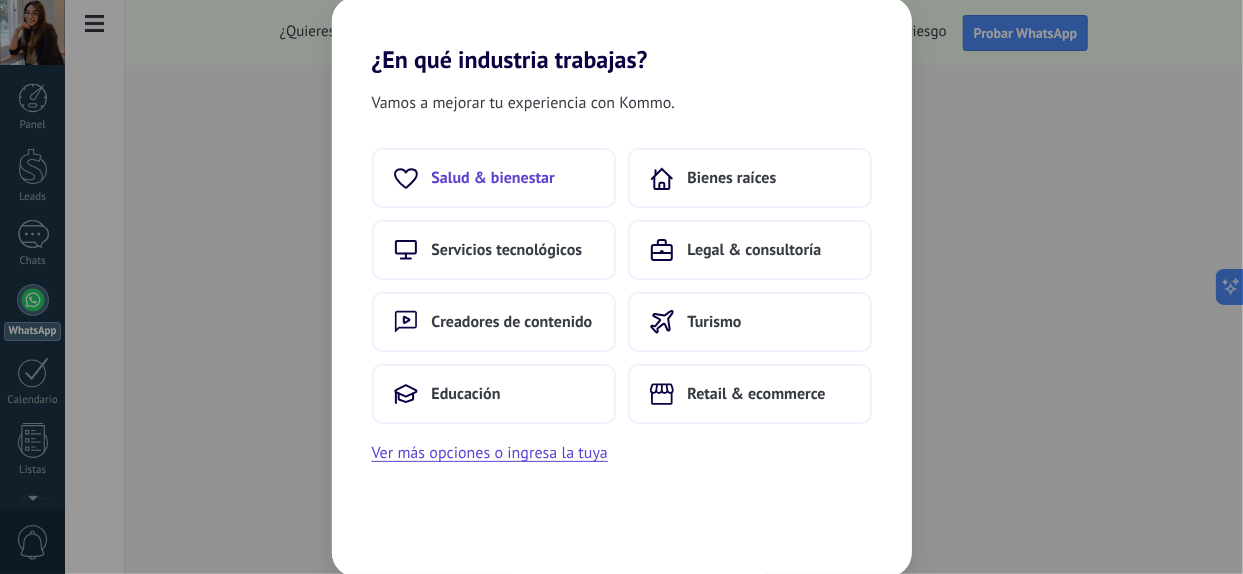 click on "Salud & bienestar" at bounding box center [494, 178] 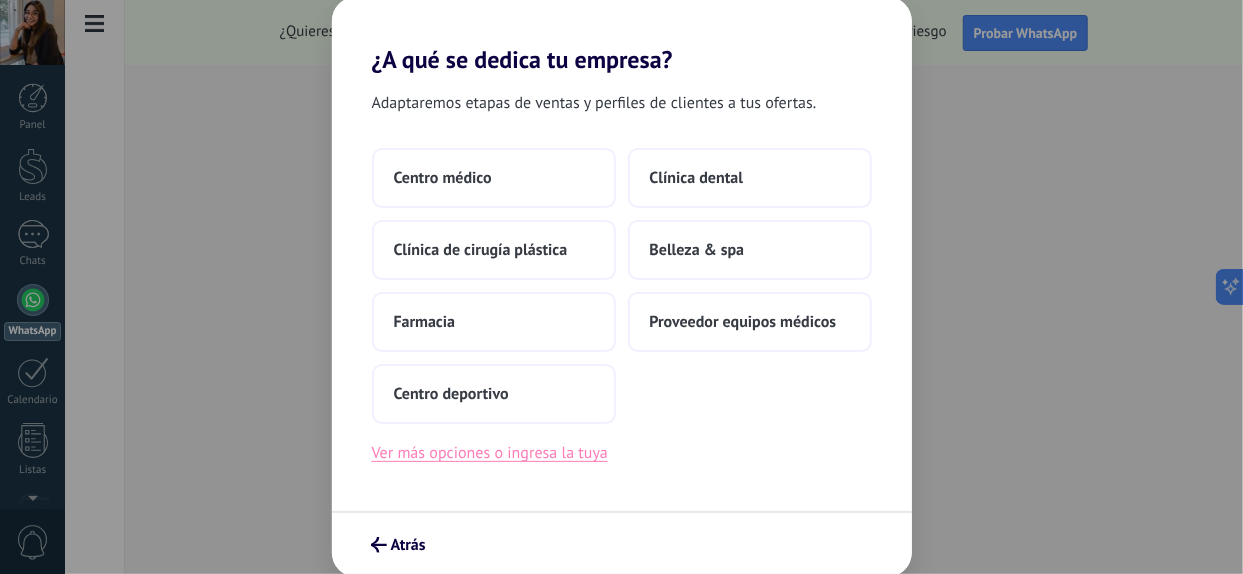 click on "Ver más opciones o ingresa la tuya" at bounding box center (490, 453) 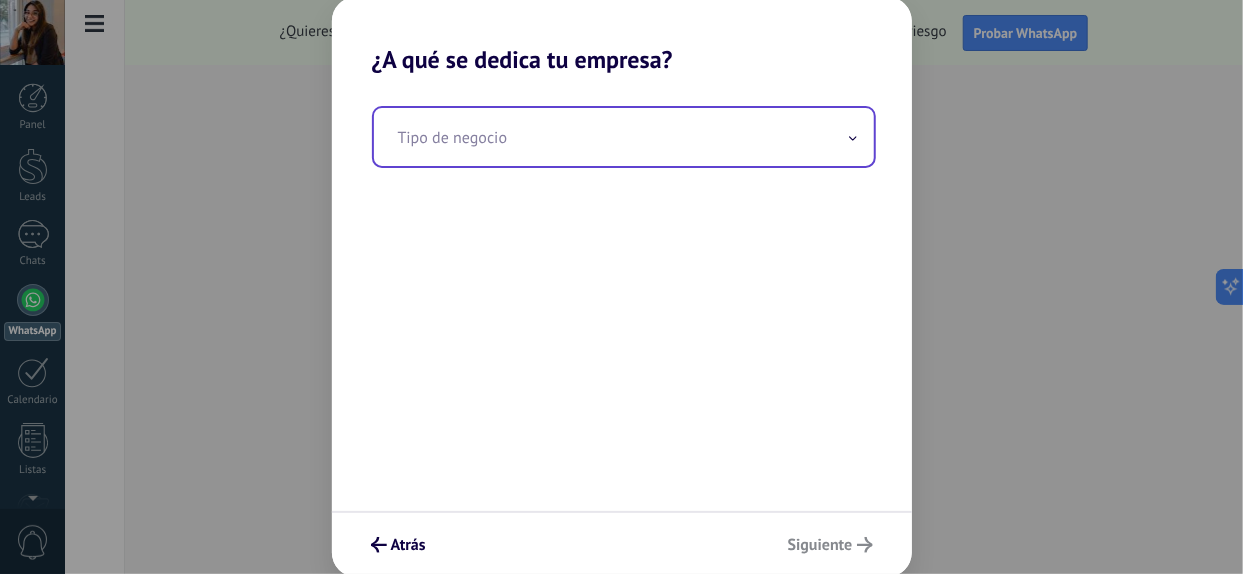 click at bounding box center (624, 137) 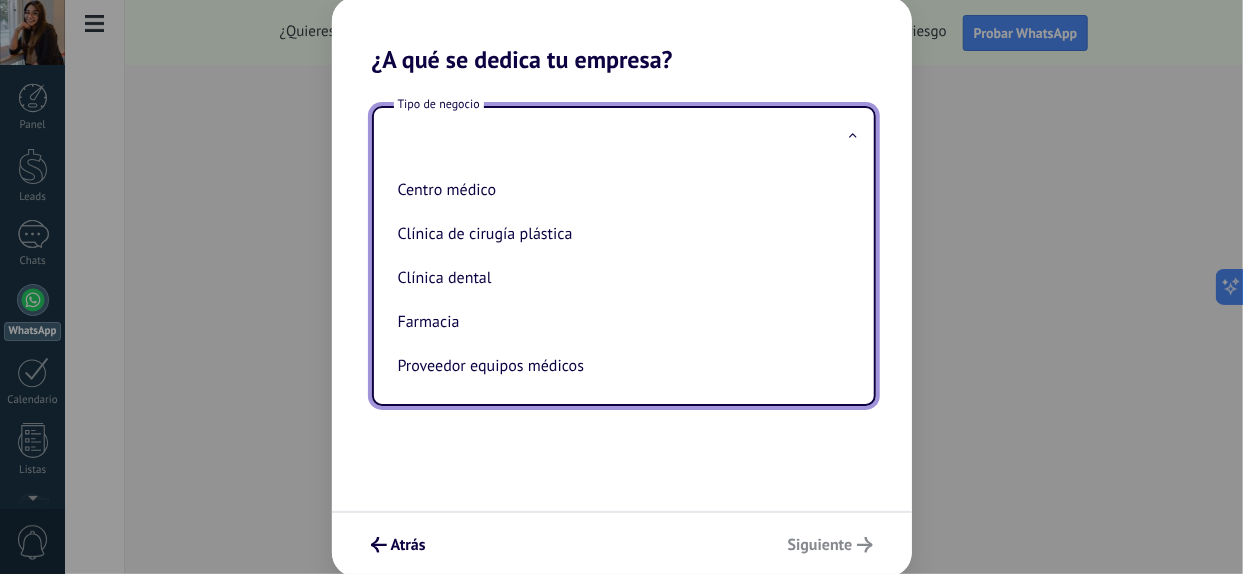 scroll, scrollTop: 0, scrollLeft: 0, axis: both 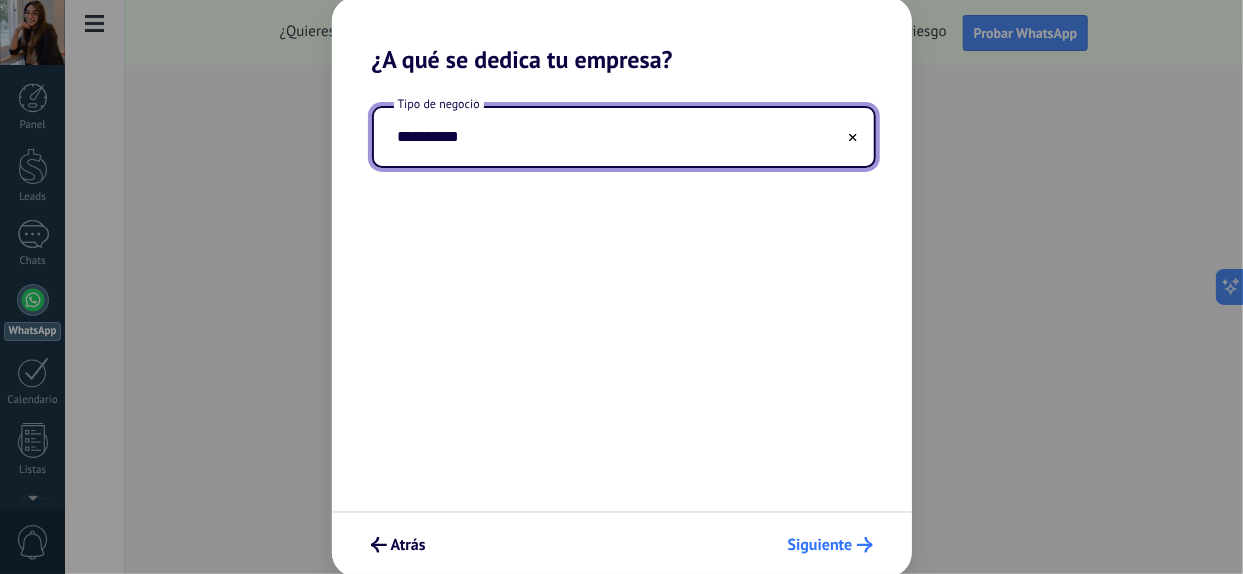 type on "**********" 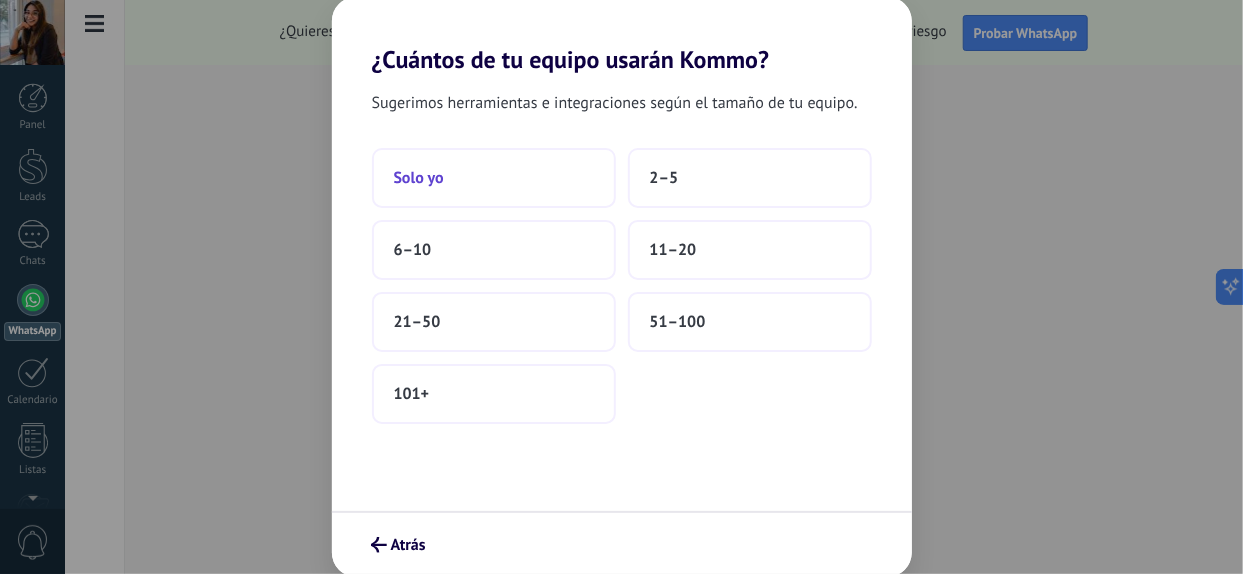 click on "Solo yo" at bounding box center (494, 178) 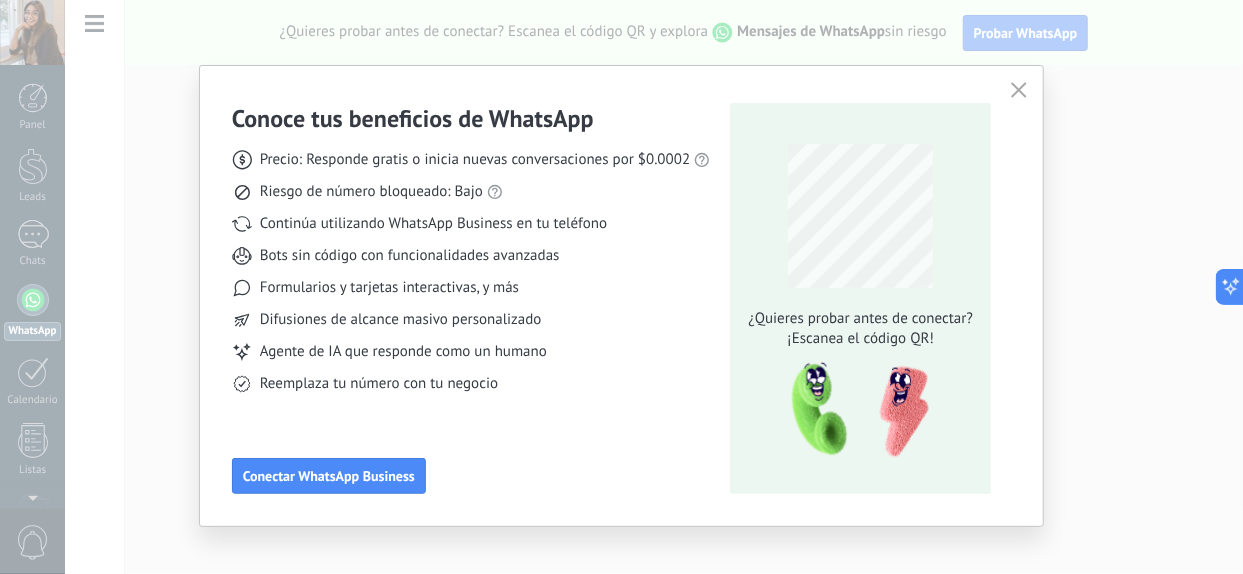 click at bounding box center (1019, 90) 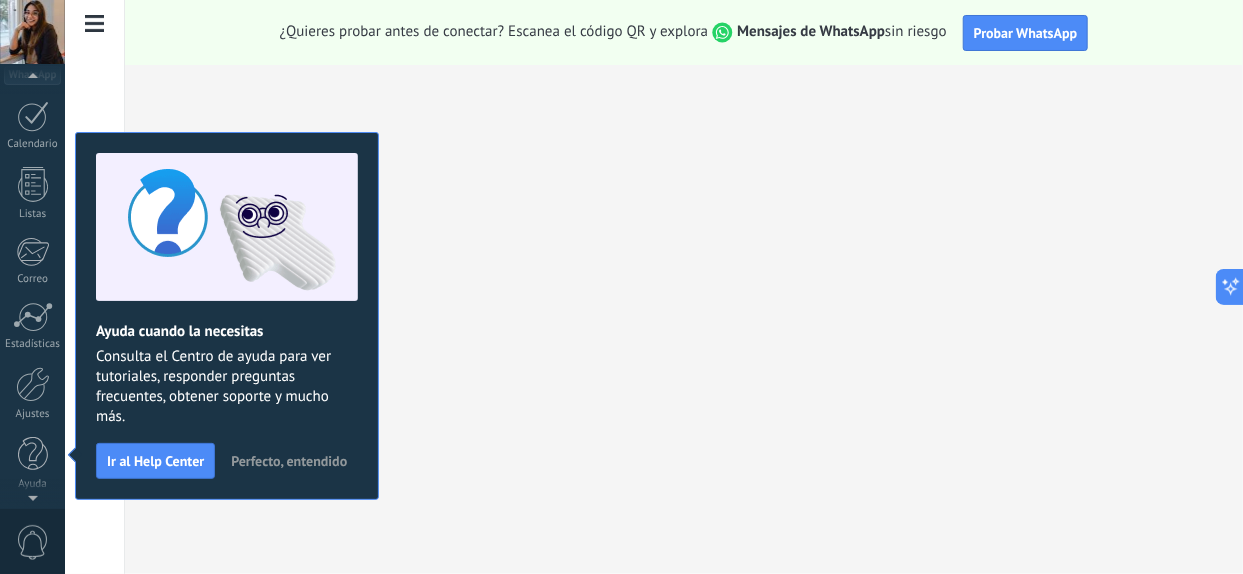 scroll, scrollTop: 0, scrollLeft: 0, axis: both 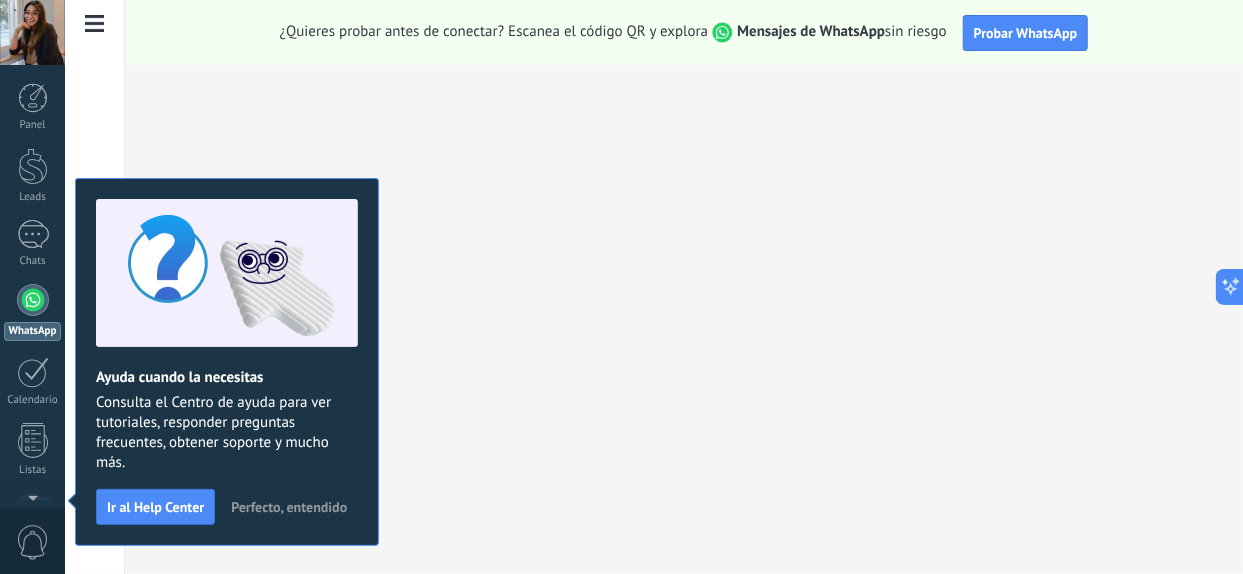 click on "Perfecto, entendido" at bounding box center (289, 507) 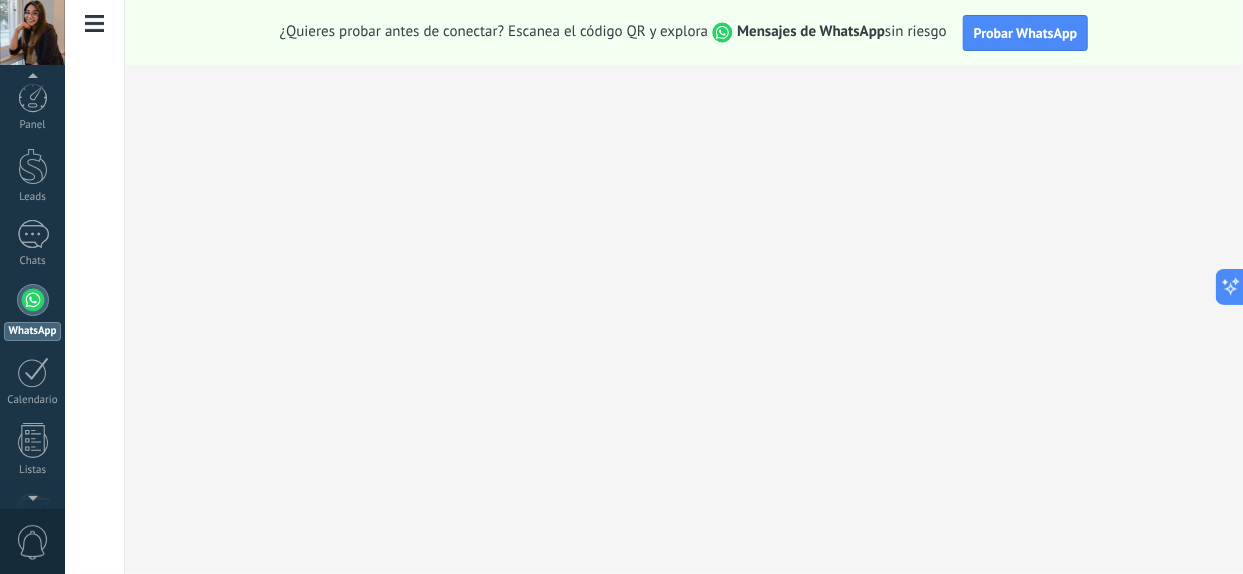 scroll, scrollTop: 6, scrollLeft: 0, axis: vertical 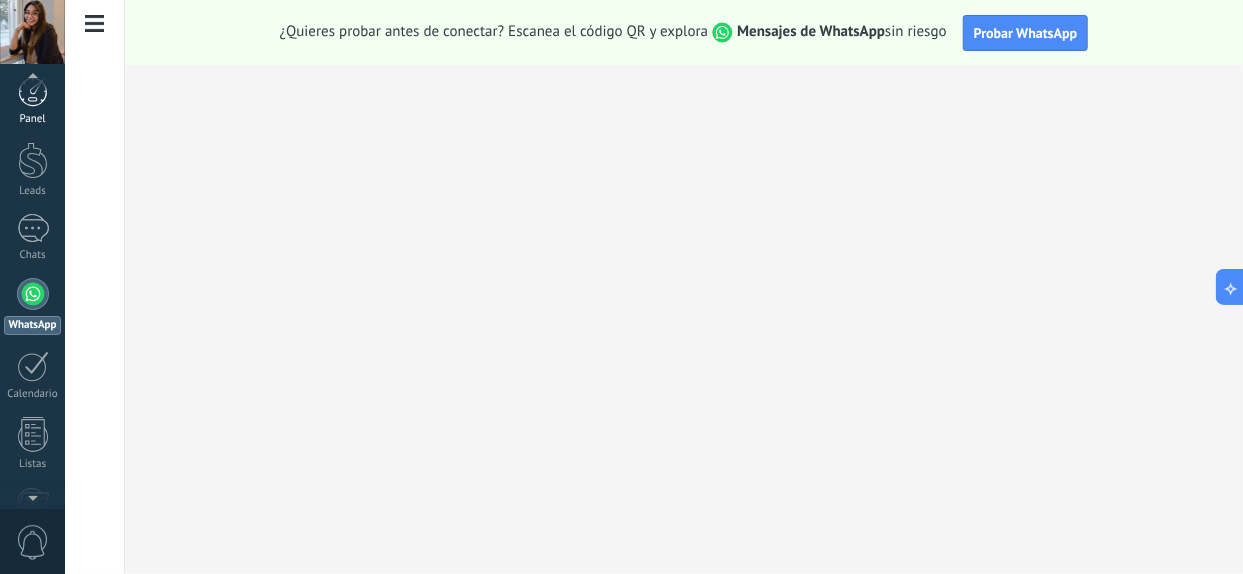 click at bounding box center (33, 92) 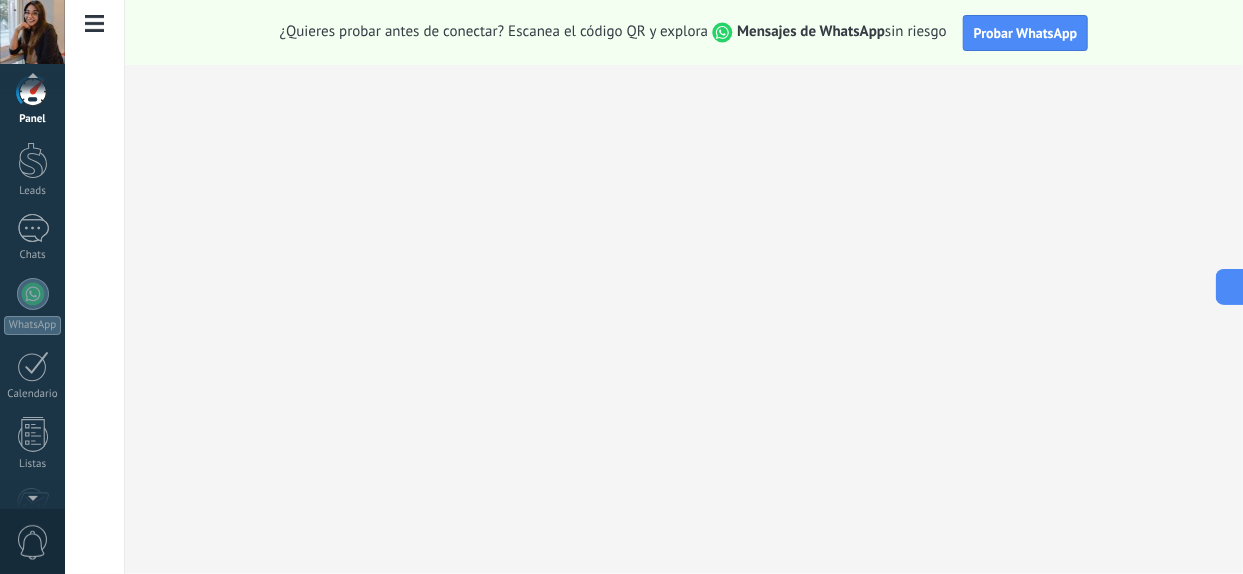 scroll, scrollTop: 0, scrollLeft: 0, axis: both 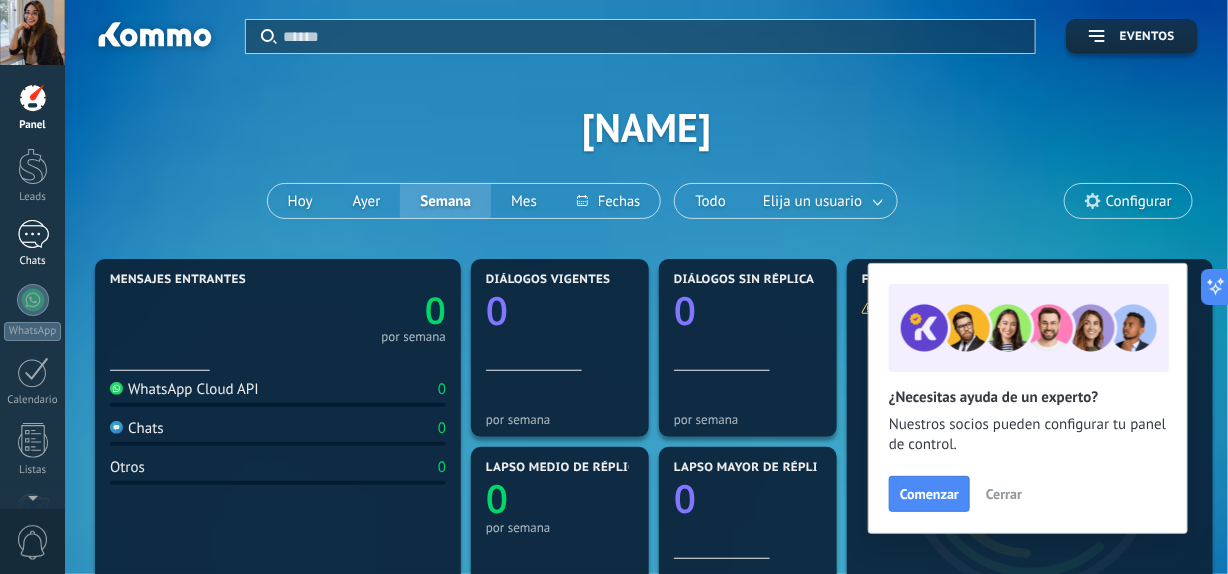 click at bounding box center (33, 234) 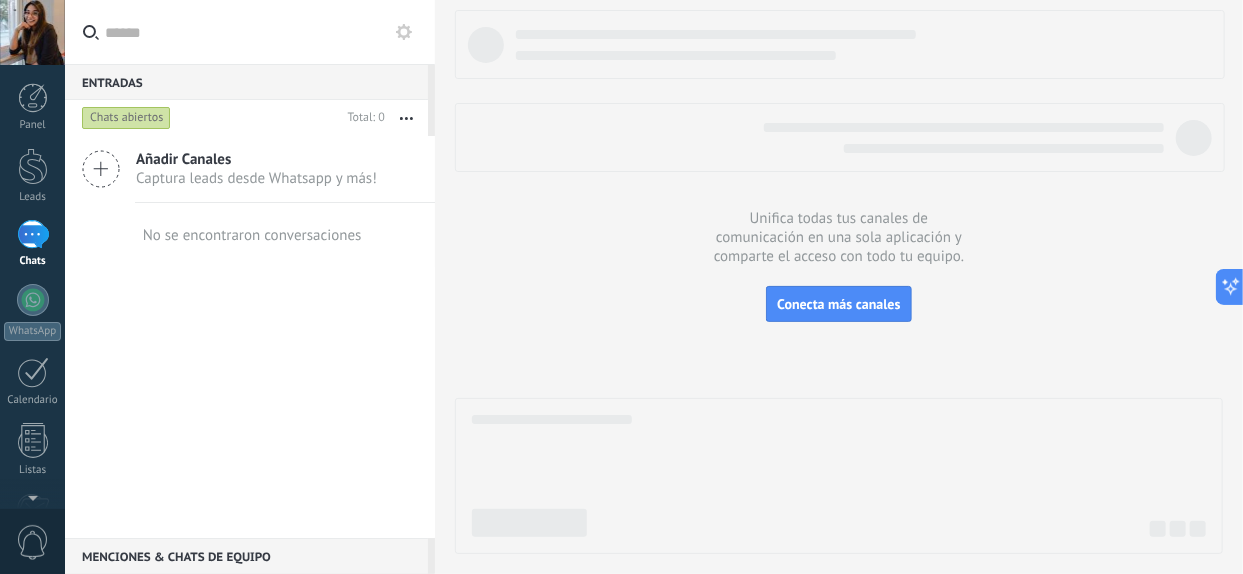 click on "Captura leads desde Whatsapp y más!" at bounding box center (256, 178) 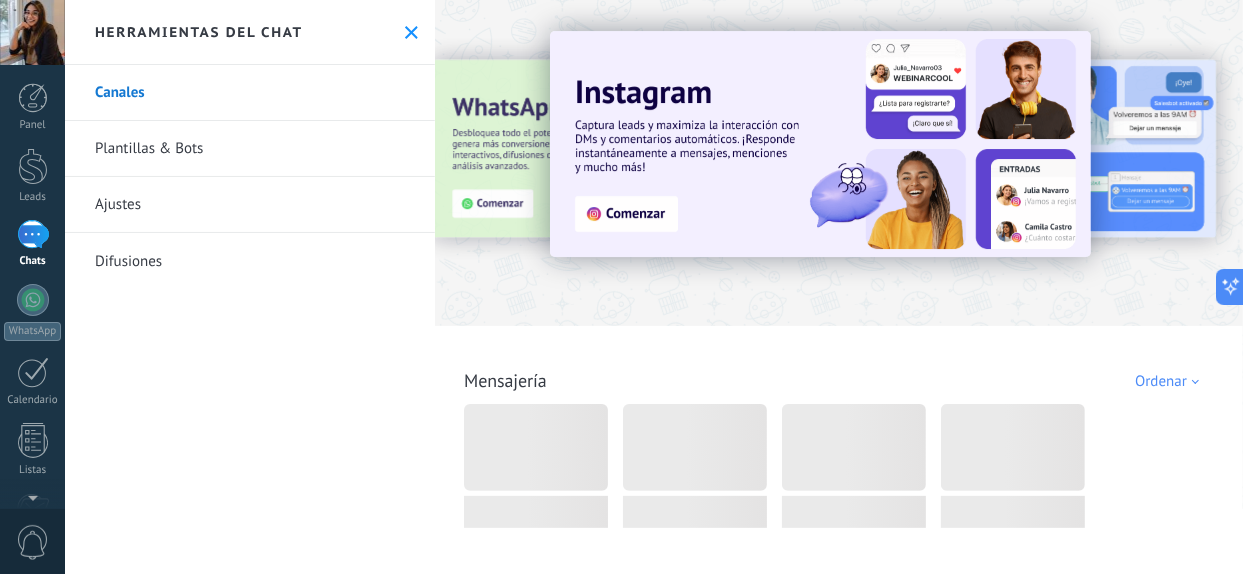 click at bounding box center (411, 32) 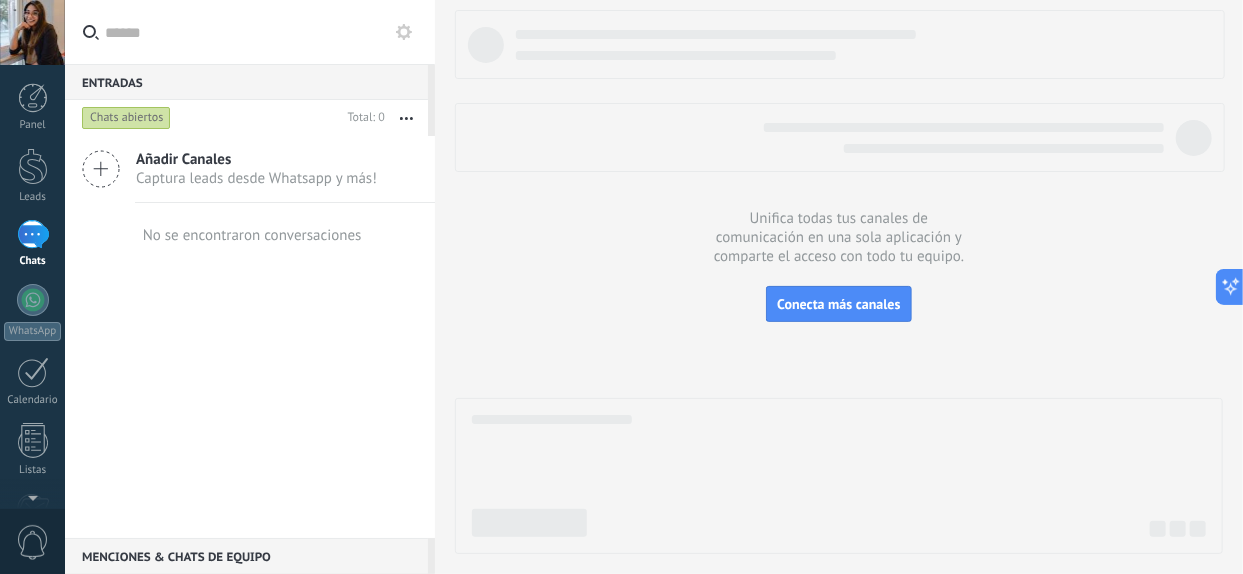 click on "Menciones & Chats de equipo 0" at bounding box center (246, 82) 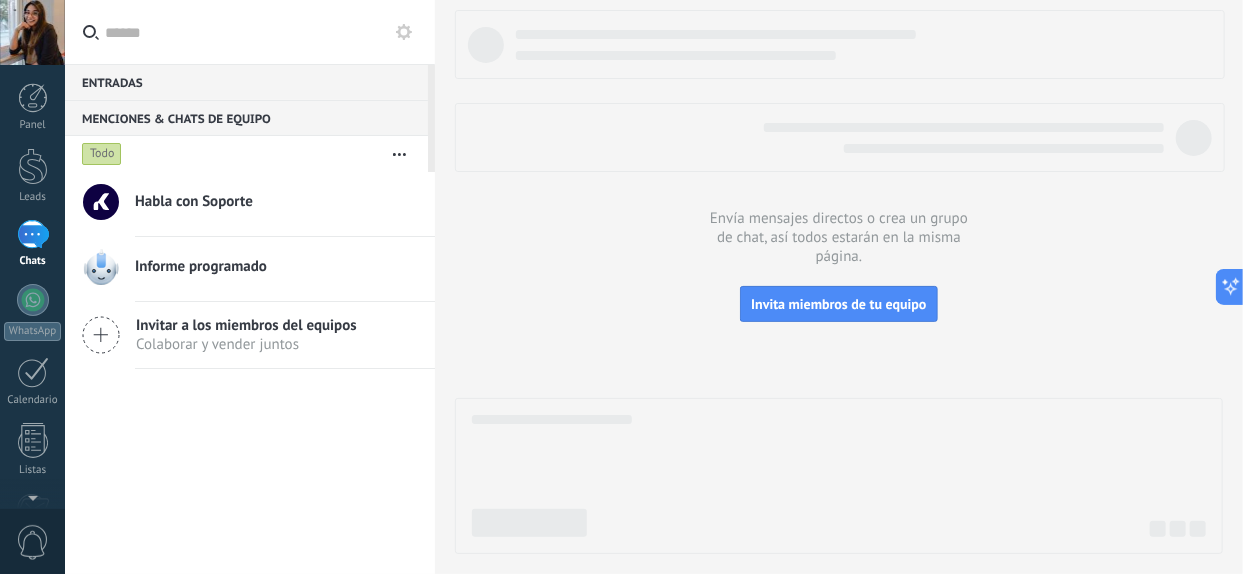 click on "Informe programado" at bounding box center (201, 267) 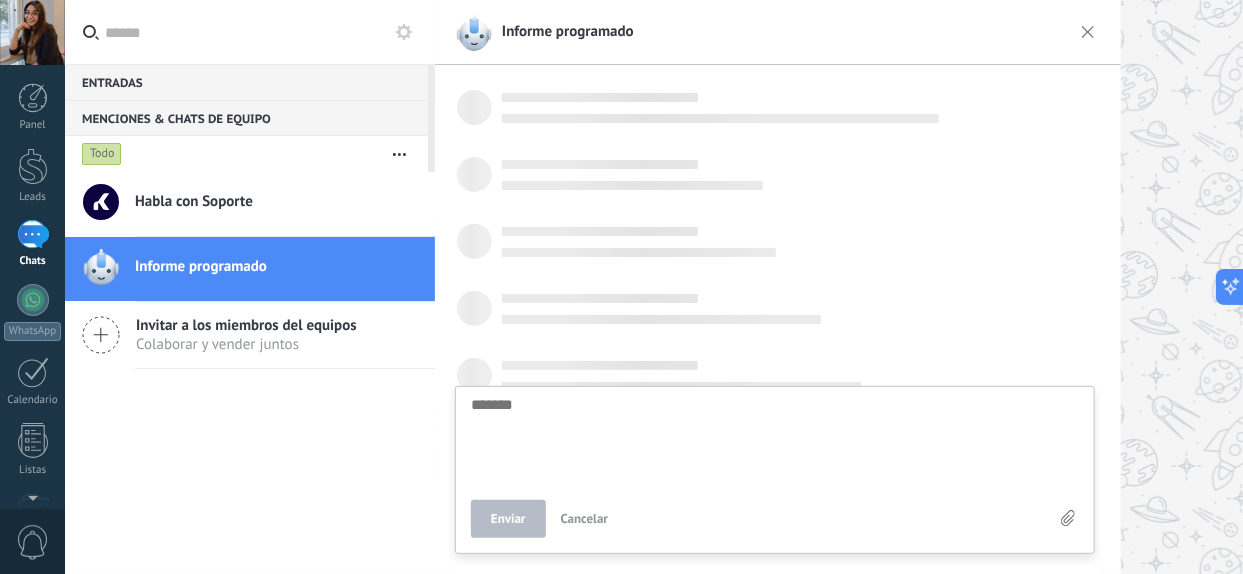 scroll, scrollTop: 19, scrollLeft: 0, axis: vertical 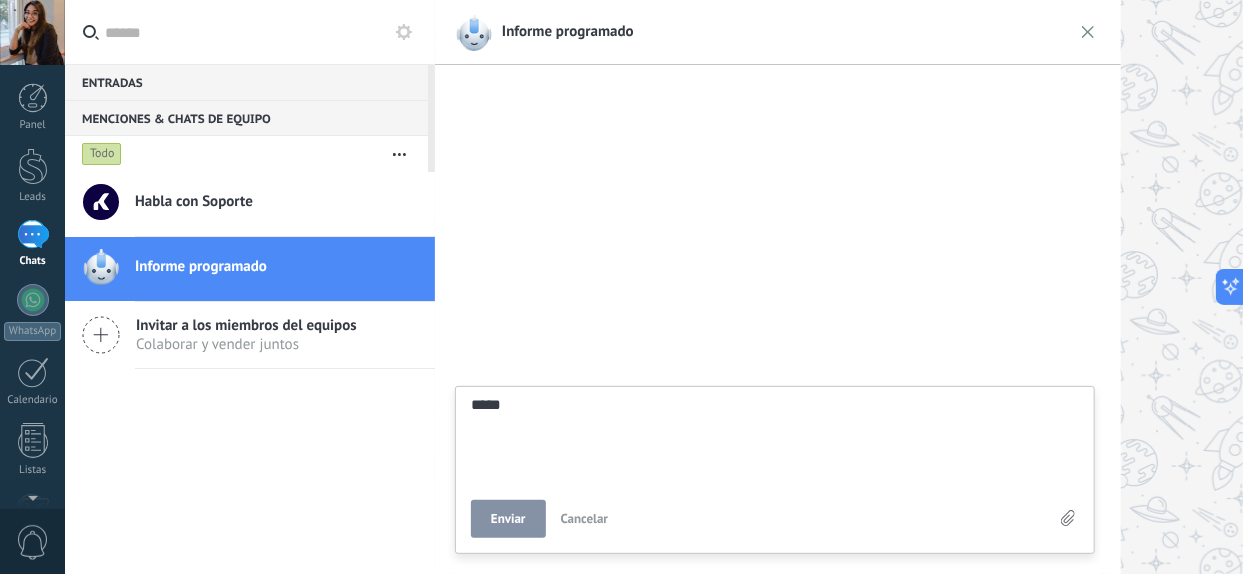 type on "****" 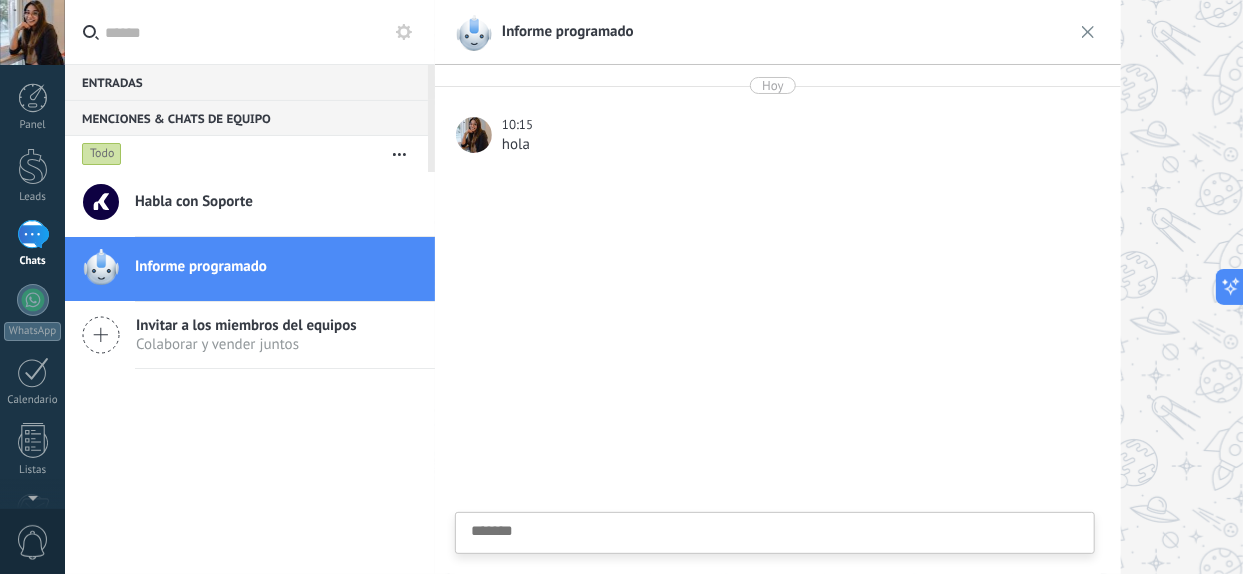 scroll, scrollTop: 19, scrollLeft: 0, axis: vertical 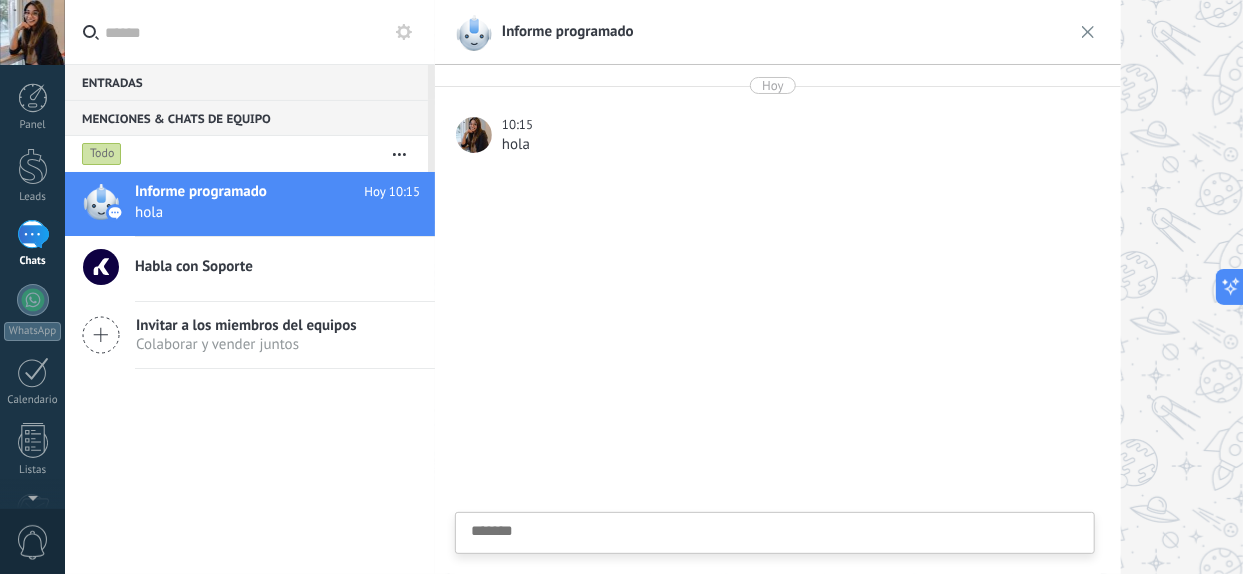 click on "Habla con Soporte" at bounding box center [285, 269] 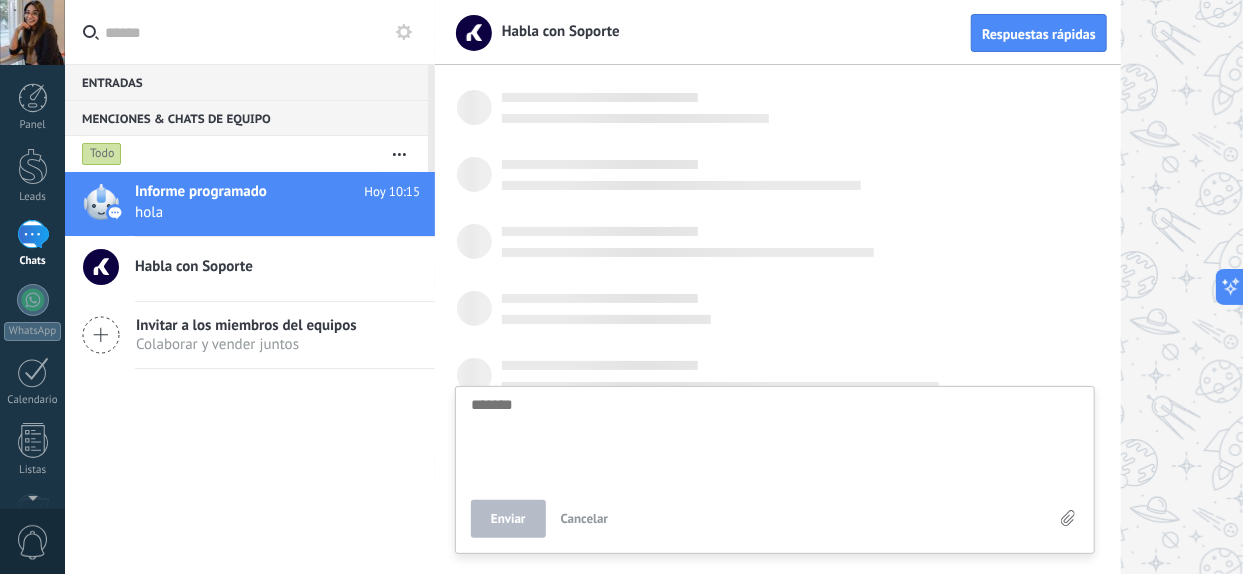 scroll, scrollTop: 19, scrollLeft: 0, axis: vertical 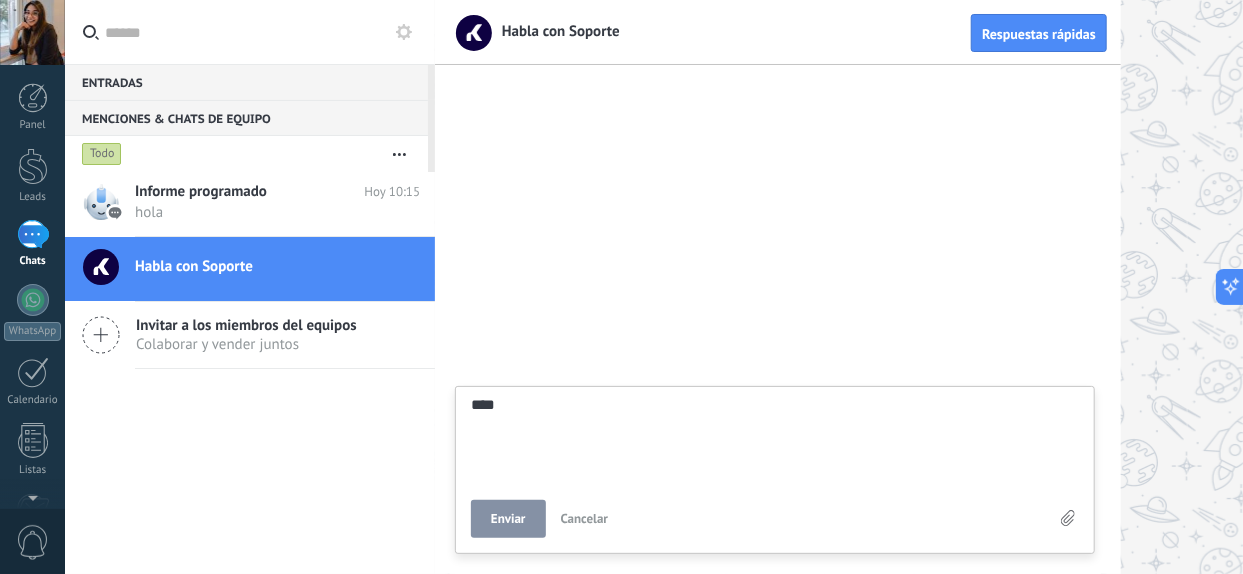 type on "****" 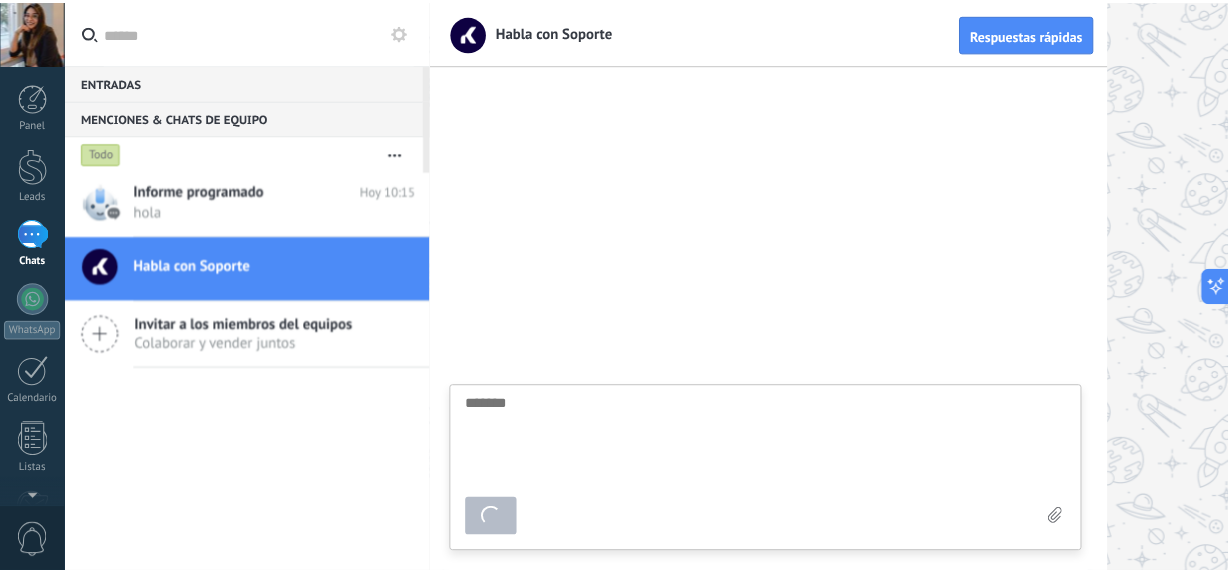 scroll, scrollTop: 19, scrollLeft: 0, axis: vertical 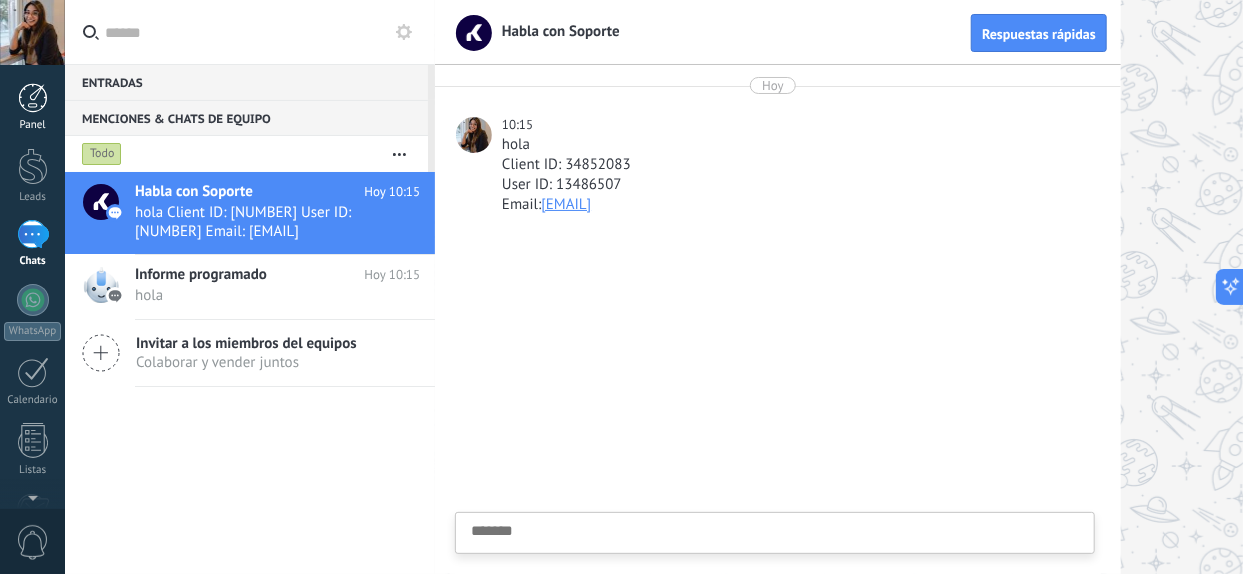 click at bounding box center [33, 98] 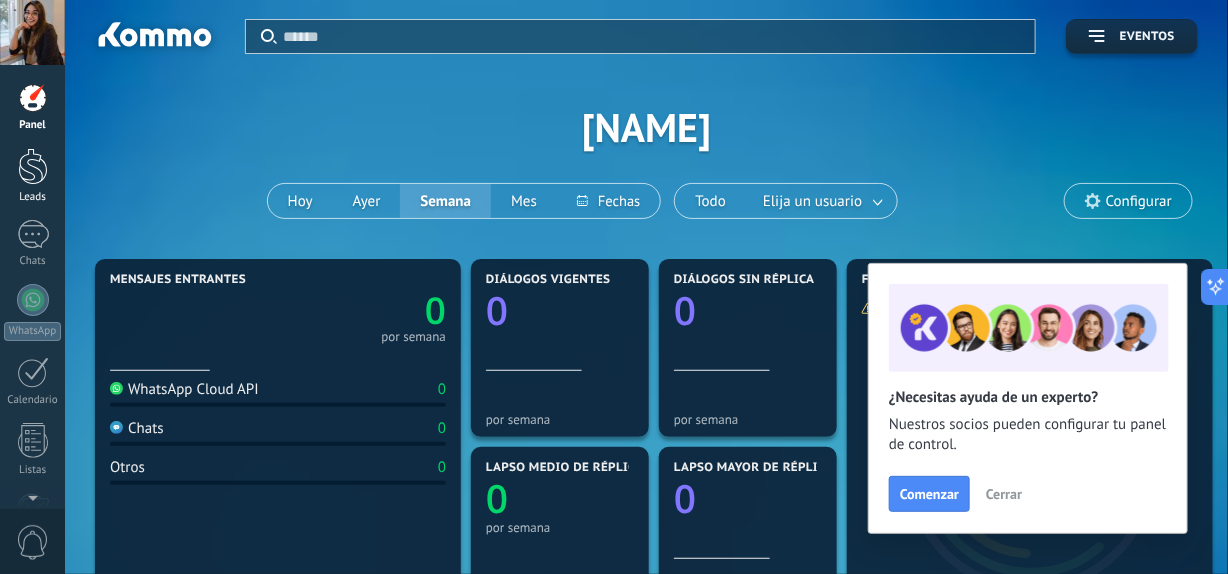 click at bounding box center (33, 166) 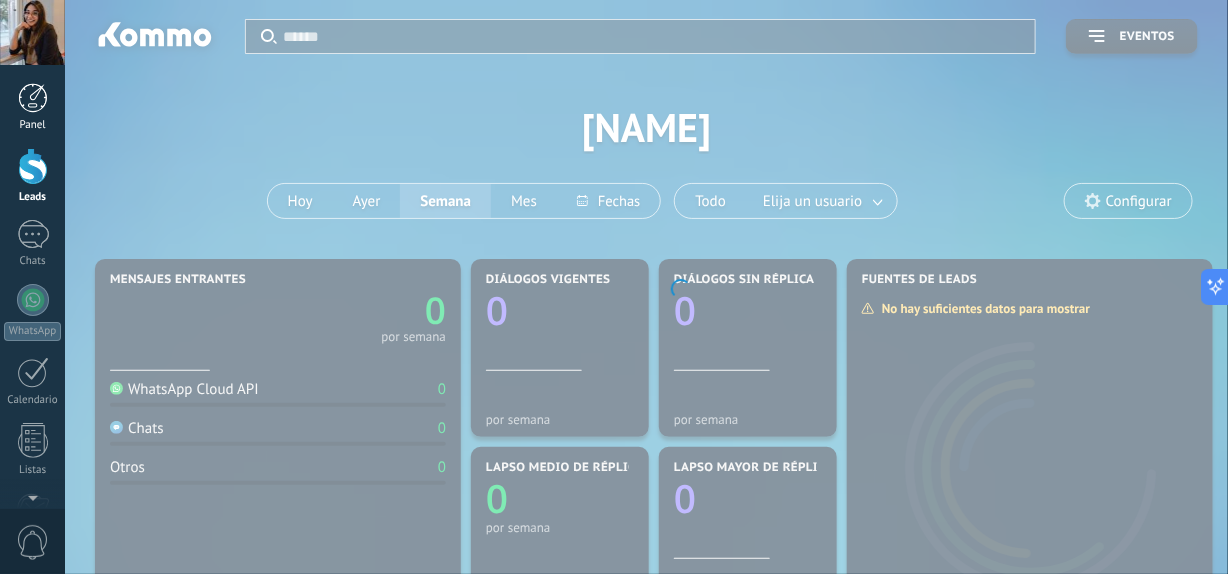 click at bounding box center [33, 98] 